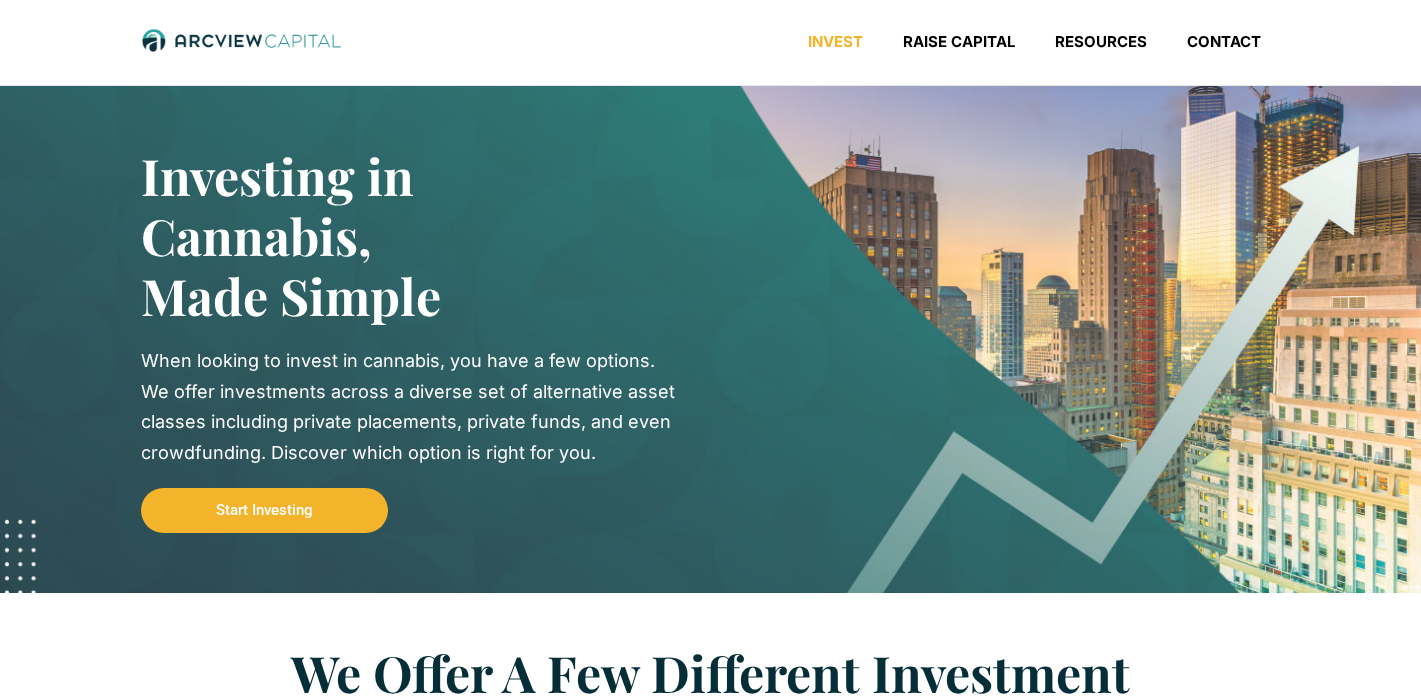 scroll, scrollTop: 0, scrollLeft: 0, axis: both 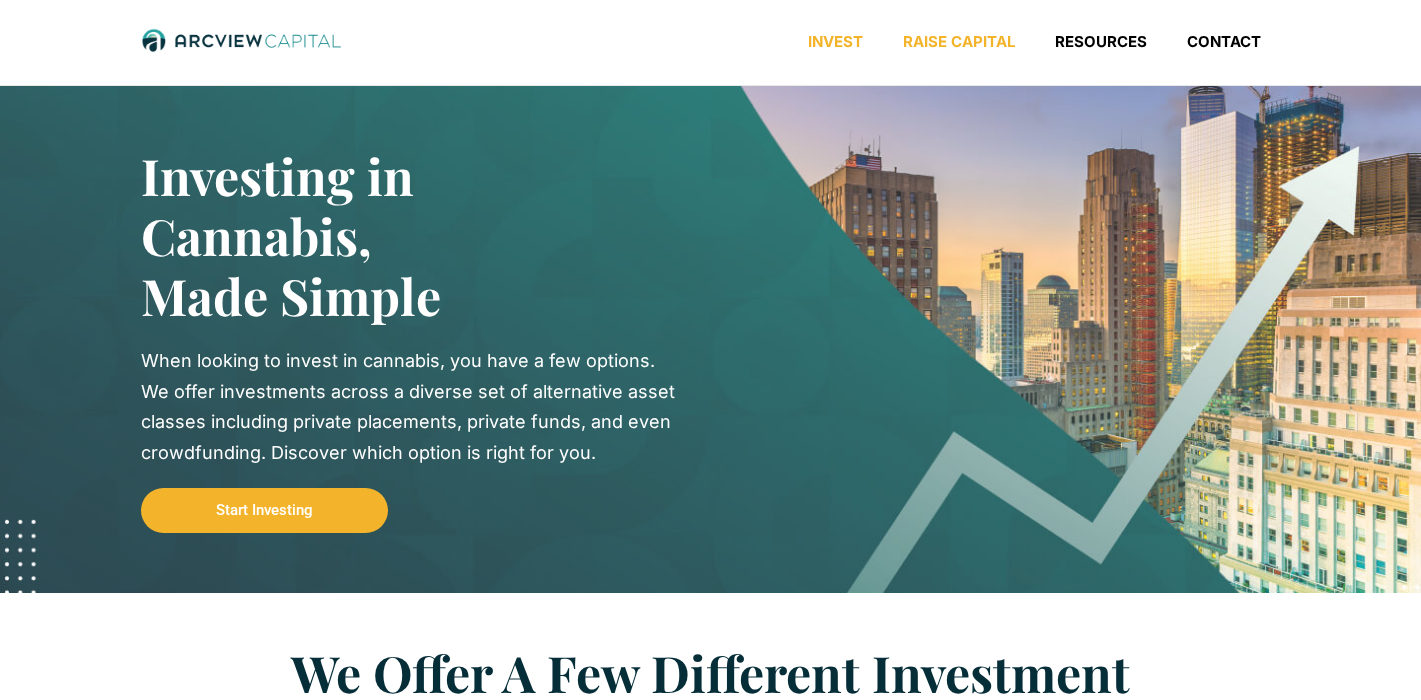 click on "Raise Capital" 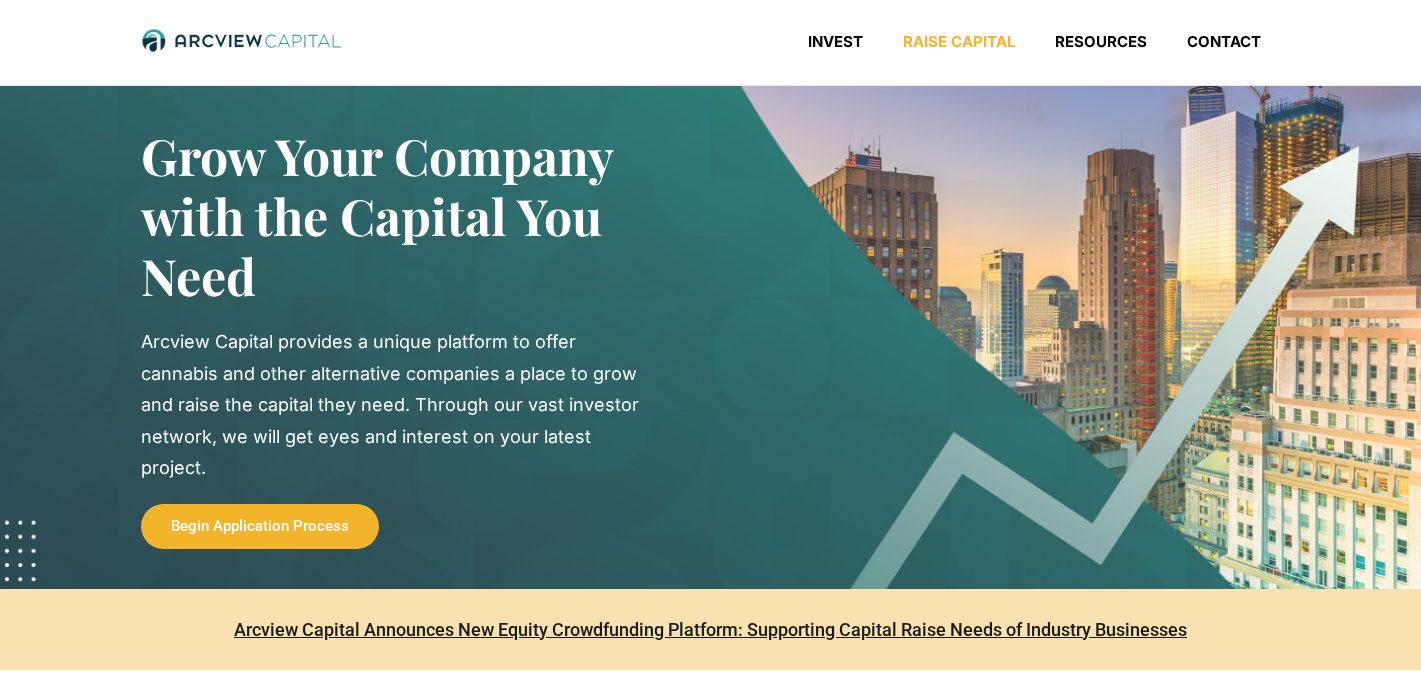 scroll, scrollTop: 0, scrollLeft: 0, axis: both 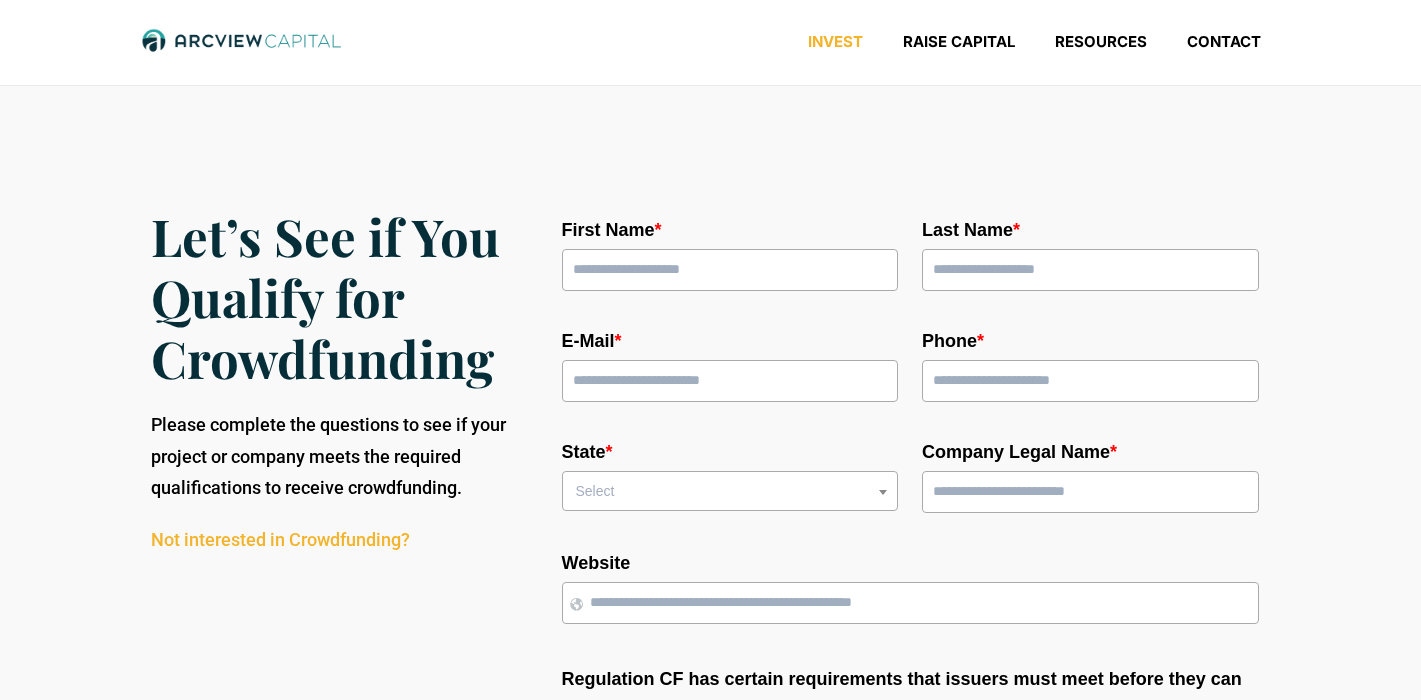 click on "Invest" 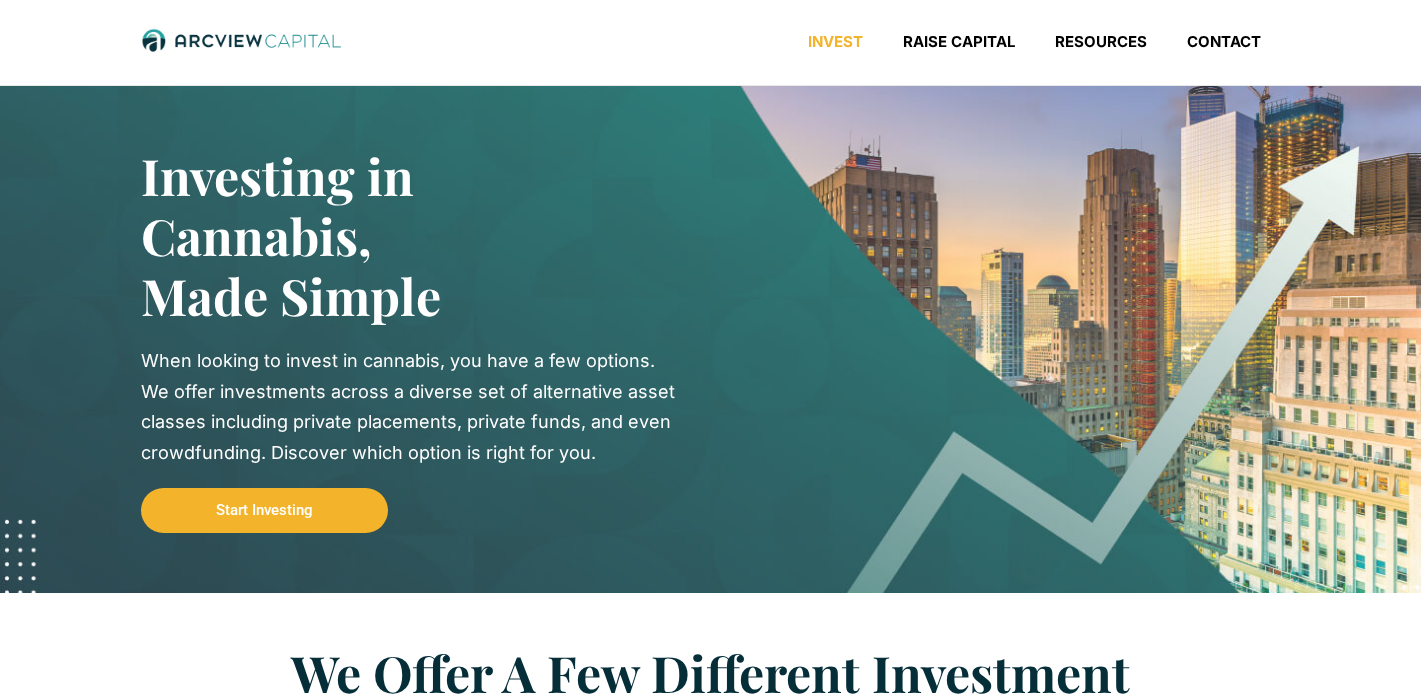 scroll, scrollTop: 0, scrollLeft: 0, axis: both 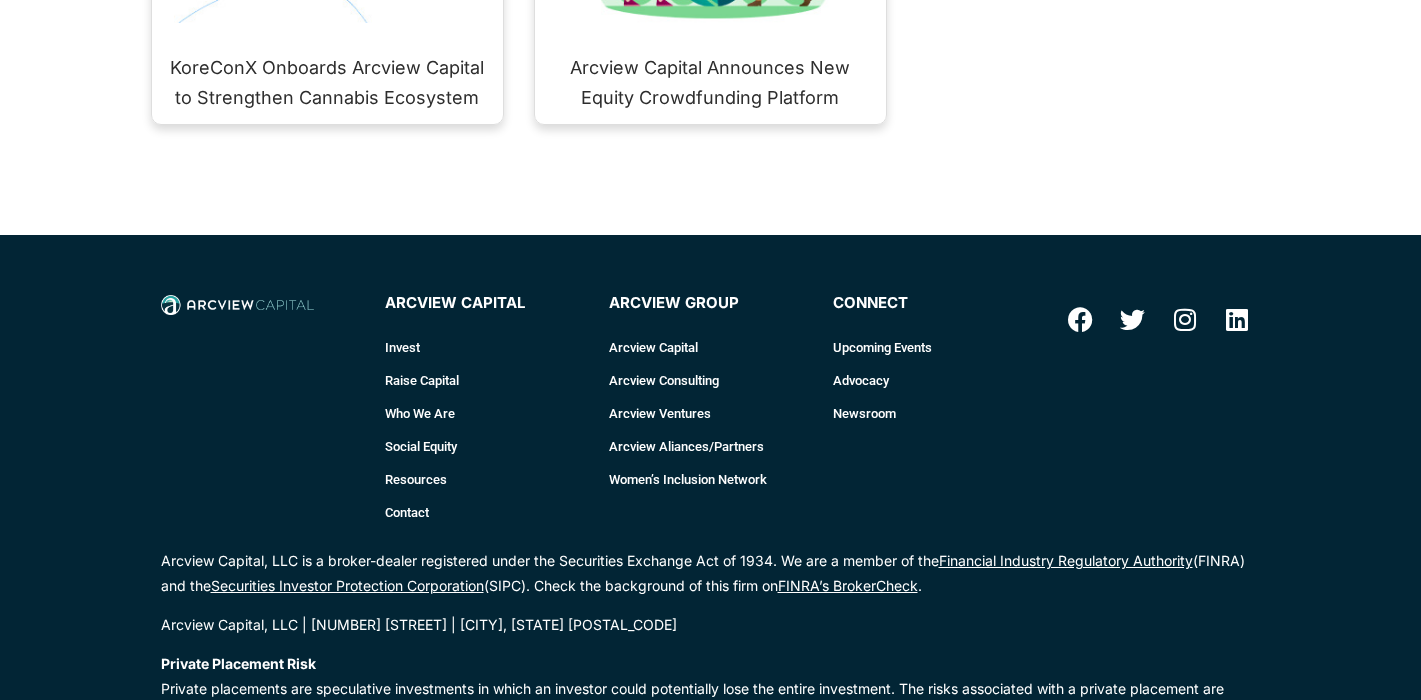 click on "Invest" 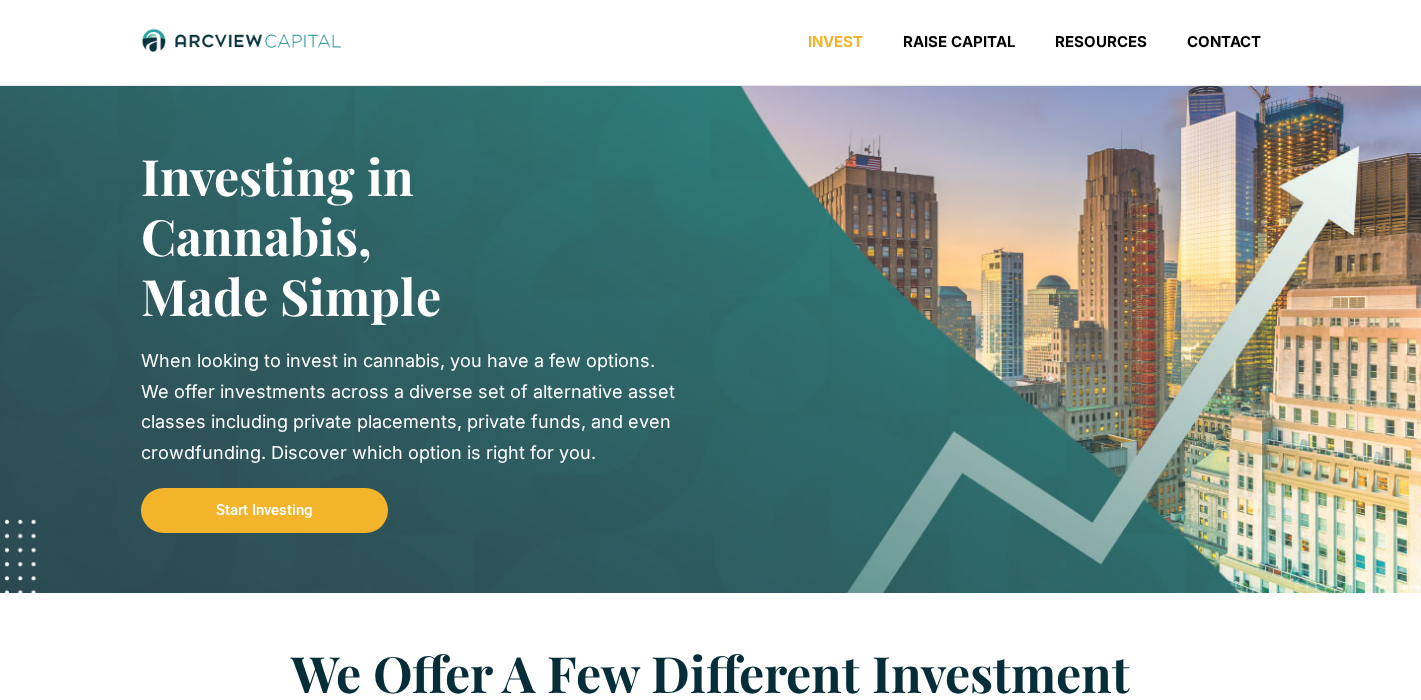 scroll, scrollTop: 0, scrollLeft: 0, axis: both 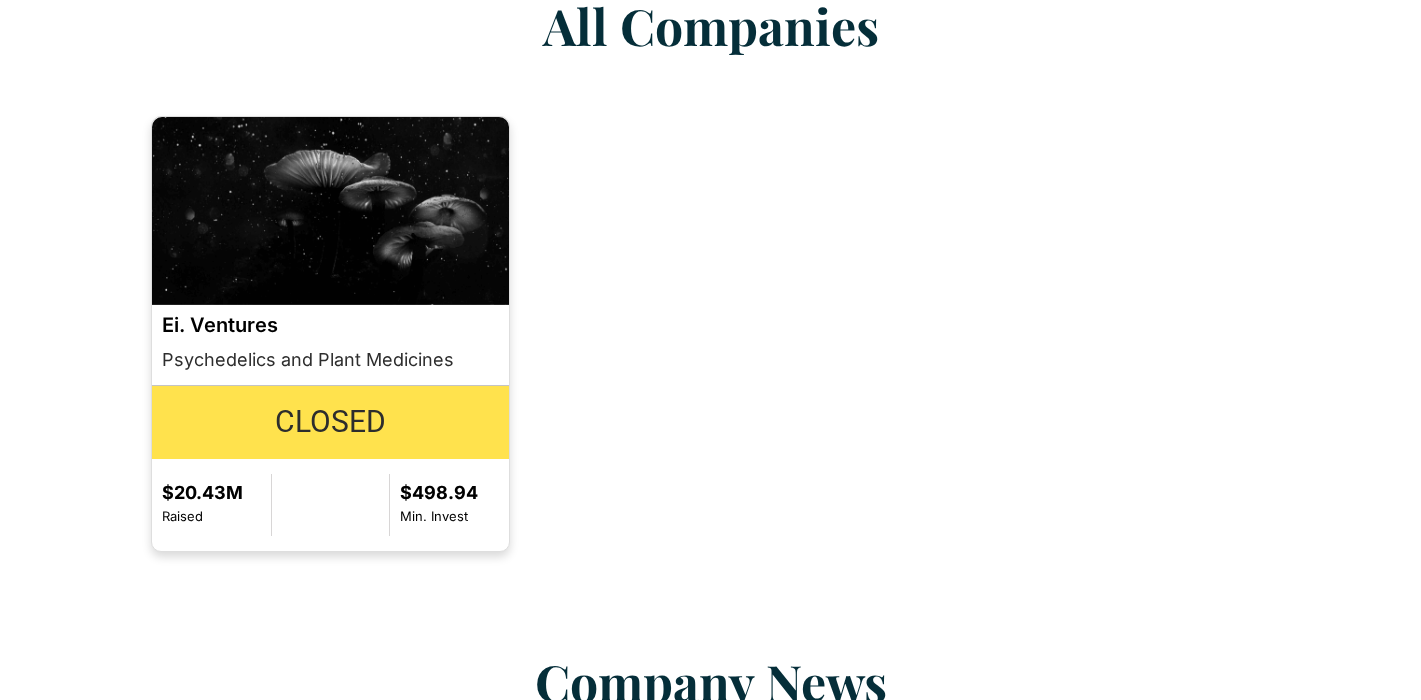 click at bounding box center (331, 211) 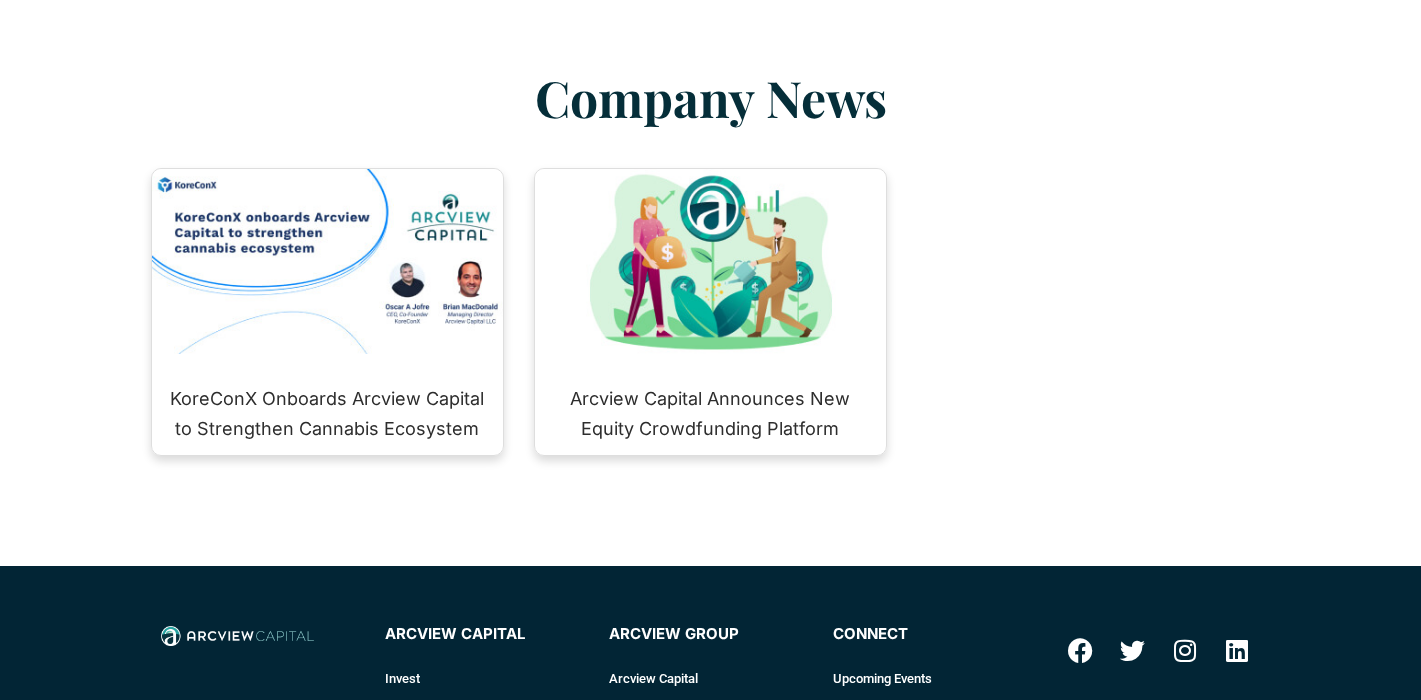 scroll, scrollTop: 2406, scrollLeft: 0, axis: vertical 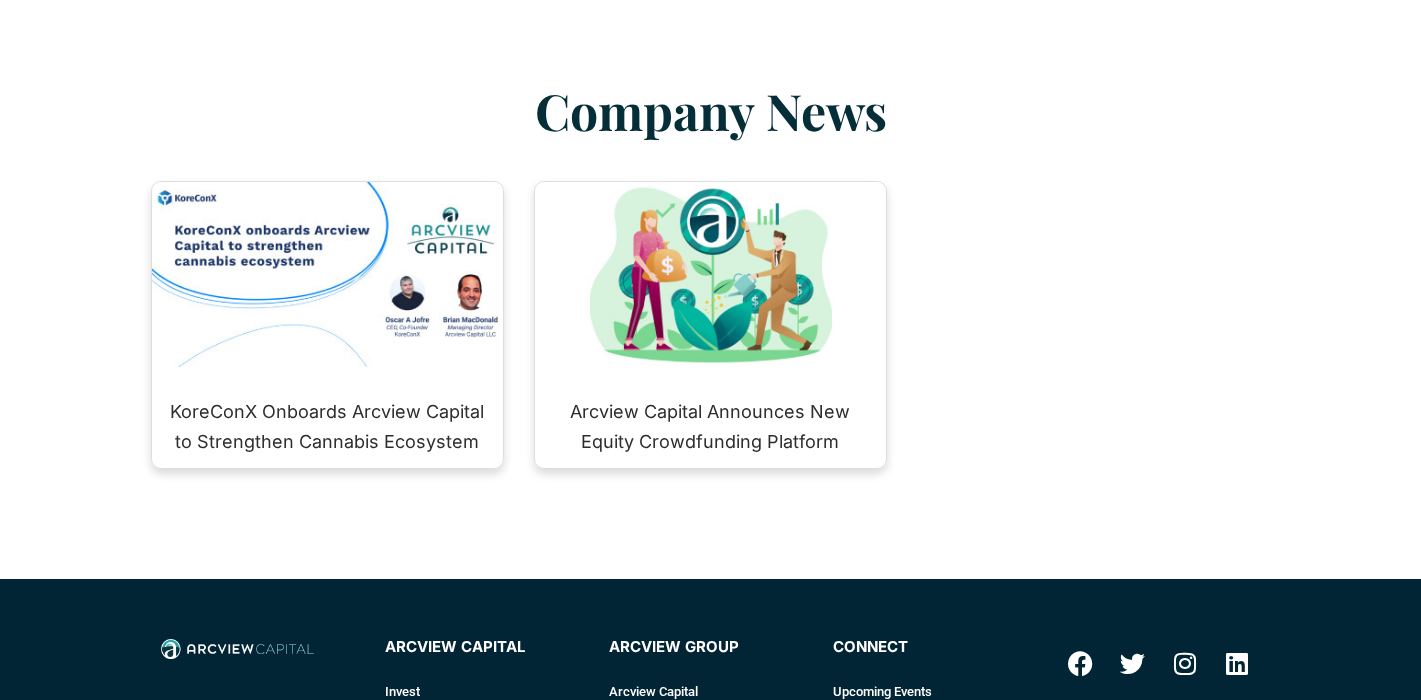 click at bounding box center [327, 274] 